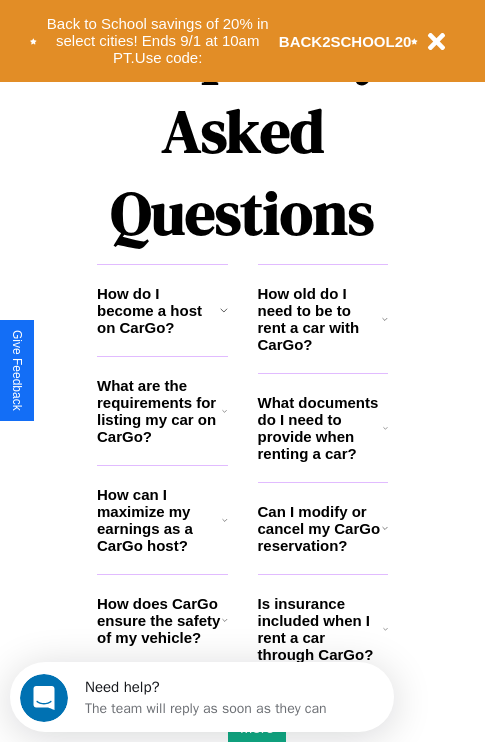 scroll, scrollTop: 2423, scrollLeft: 0, axis: vertical 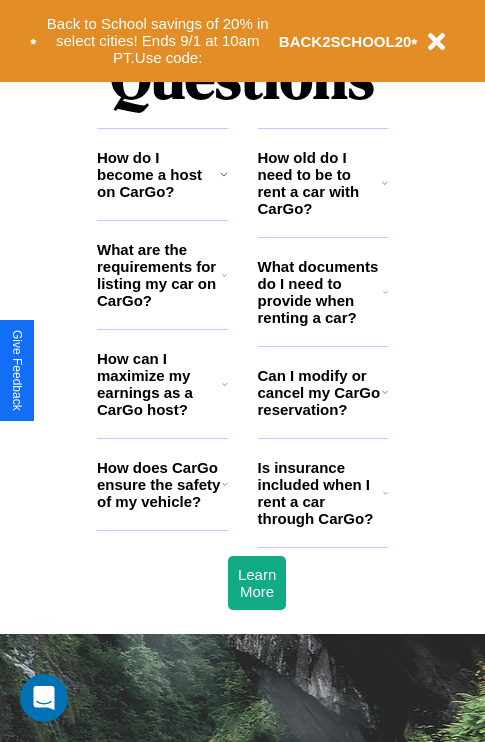 click 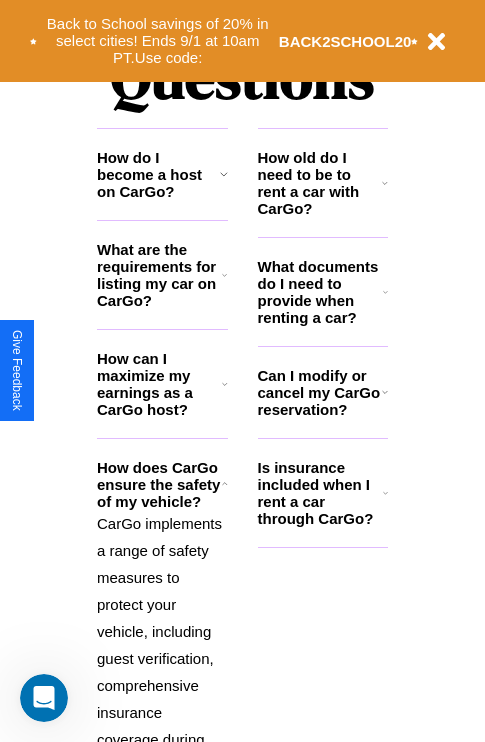 click on "Can I modify or cancel my CarGo reservation?" at bounding box center [320, 392] 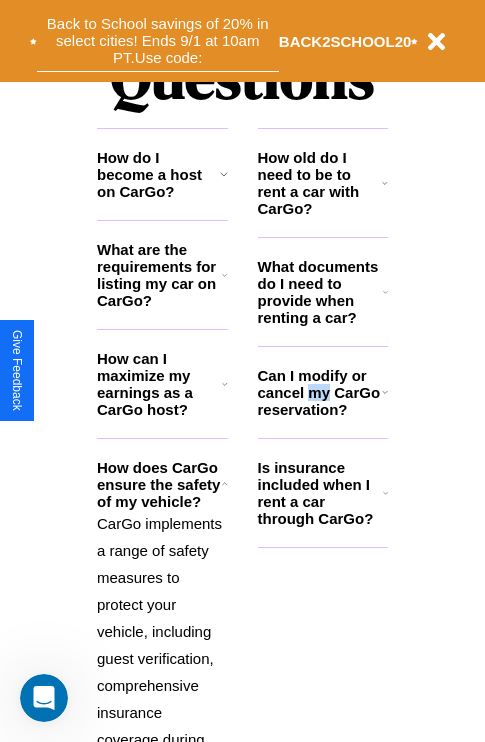 click on "Back to School savings of 20% in select cities! Ends 9/1 at 10am PT.  Use code:" at bounding box center [158, 41] 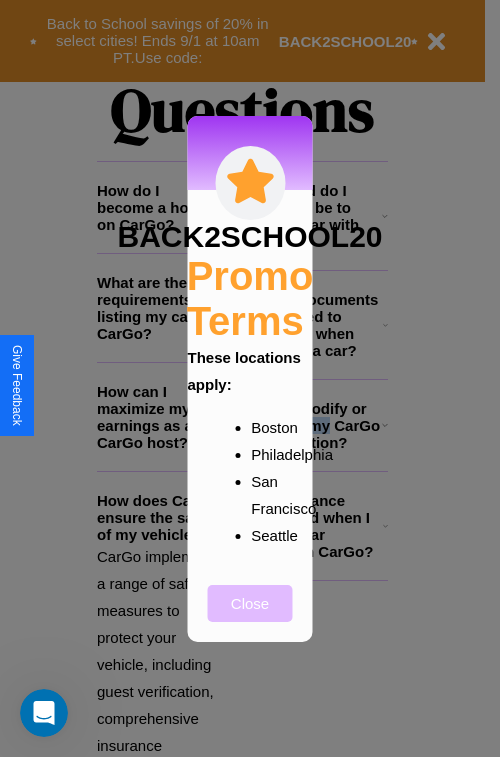 click on "Close" at bounding box center (250, 603) 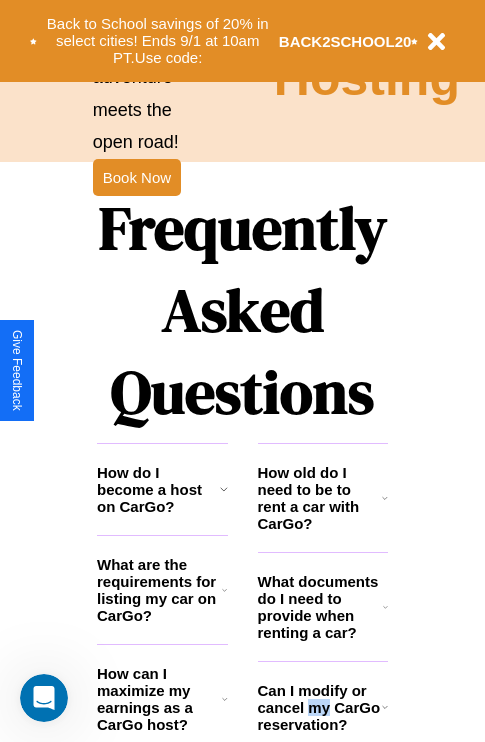 scroll, scrollTop: 1947, scrollLeft: 0, axis: vertical 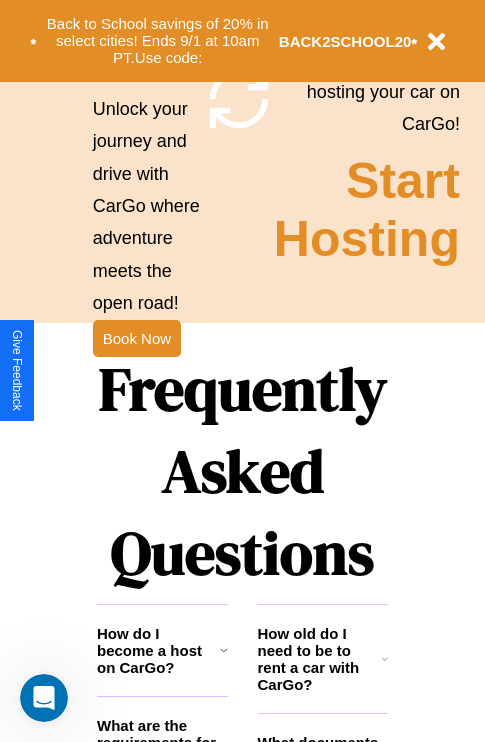 click on "Frequently Asked Questions" at bounding box center (242, 471) 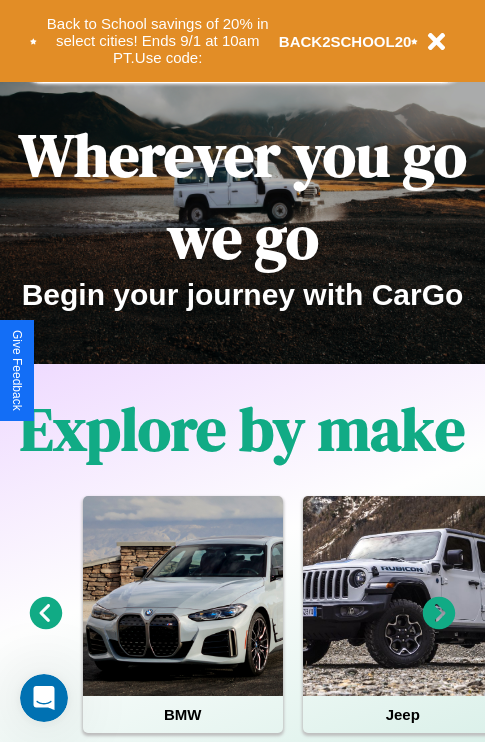 scroll, scrollTop: 0, scrollLeft: 0, axis: both 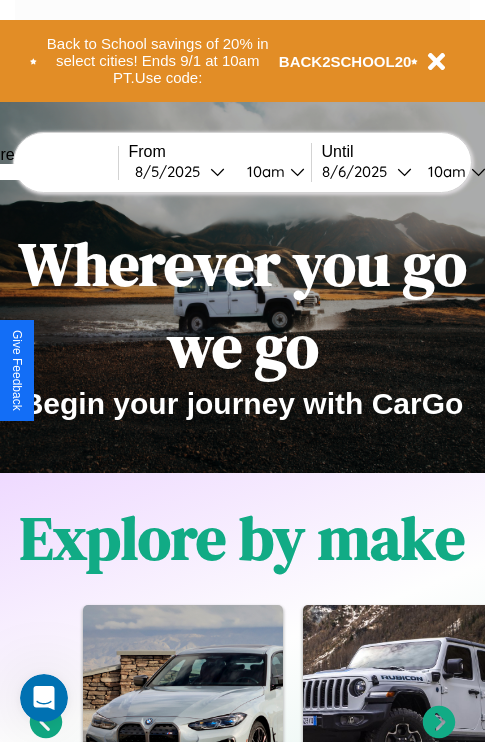click at bounding box center [43, 172] 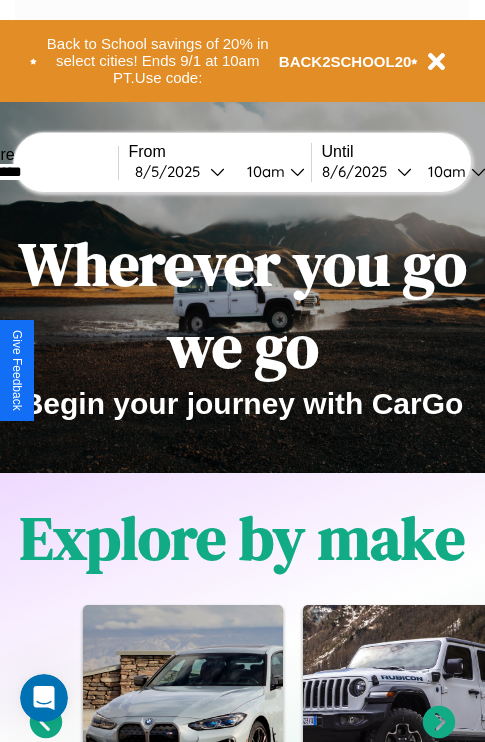 type on "*********" 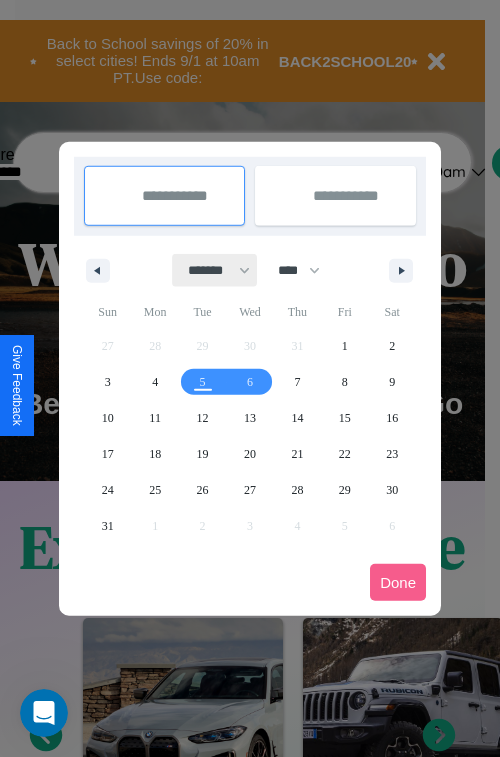 click on "******* ******** ***** ***** *** **** **** ****** ********* ******* ******** ********" at bounding box center [215, 270] 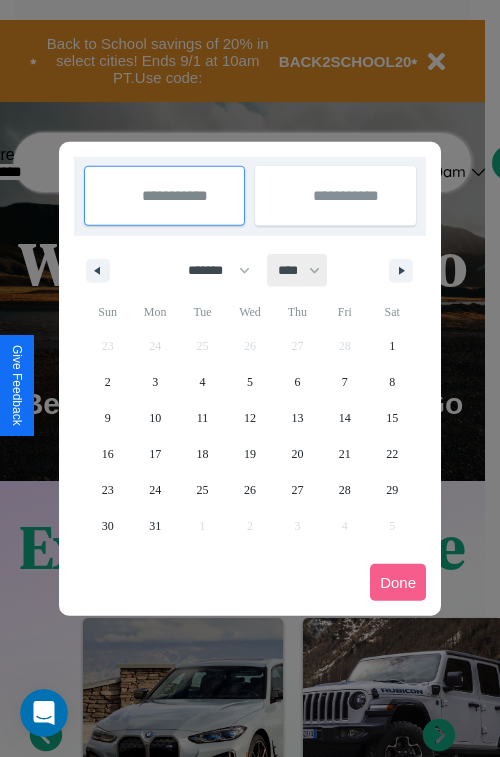 click on "**** **** **** **** **** **** **** **** **** **** **** **** **** **** **** **** **** **** **** **** **** **** **** **** **** **** **** **** **** **** **** **** **** **** **** **** **** **** **** **** **** **** **** **** **** **** **** **** **** **** **** **** **** **** **** **** **** **** **** **** **** **** **** **** **** **** **** **** **** **** **** **** **** **** **** **** **** **** **** **** **** **** **** **** **** **** **** **** **** **** **** **** **** **** **** **** **** **** **** **** **** **** **** **** **** **** **** **** **** **** **** **** **** **** **** **** **** **** **** **** ****" at bounding box center [298, 270] 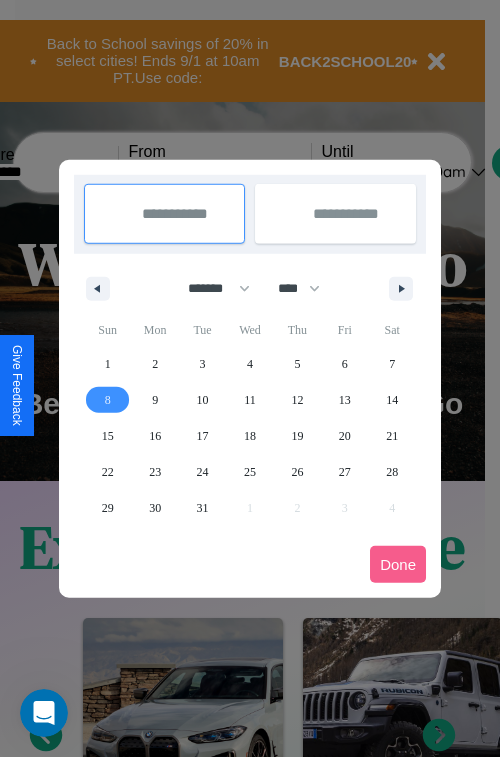 click on "8" at bounding box center [108, 400] 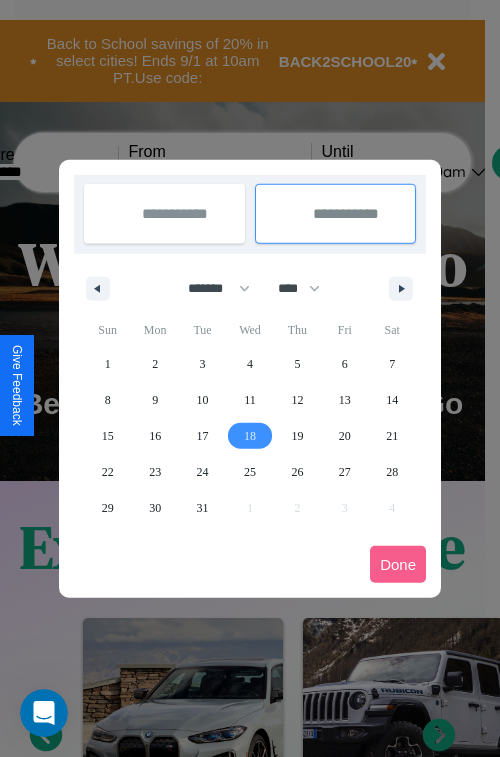 click on "18" at bounding box center (250, 436) 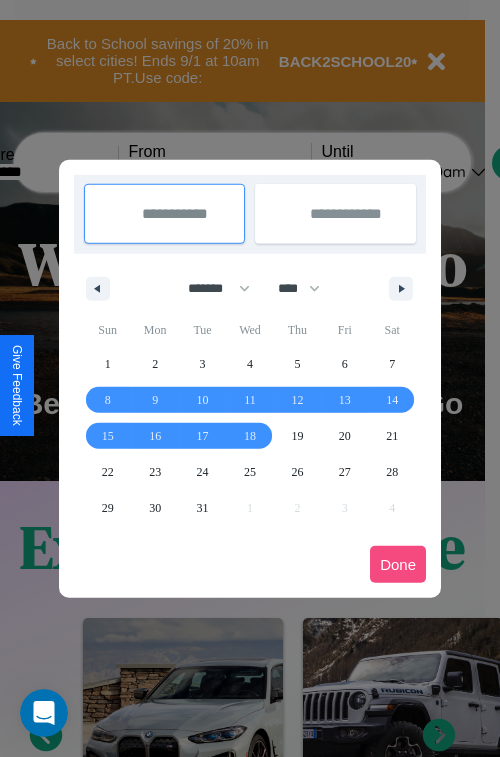 click on "Done" at bounding box center (398, 564) 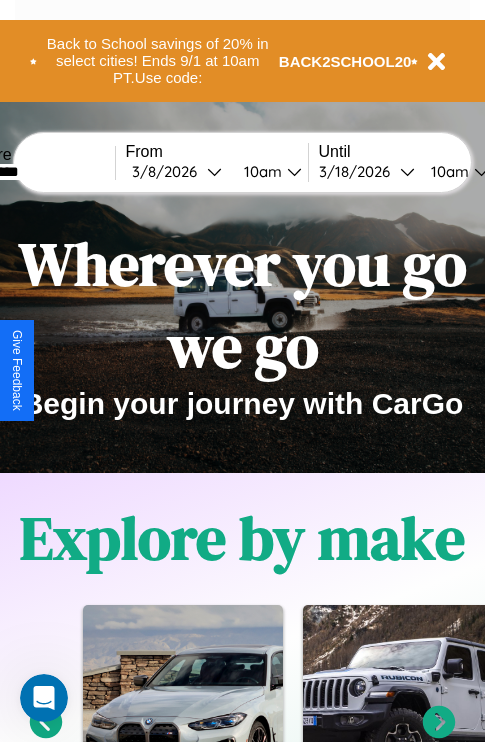 scroll, scrollTop: 0, scrollLeft: 71, axis: horizontal 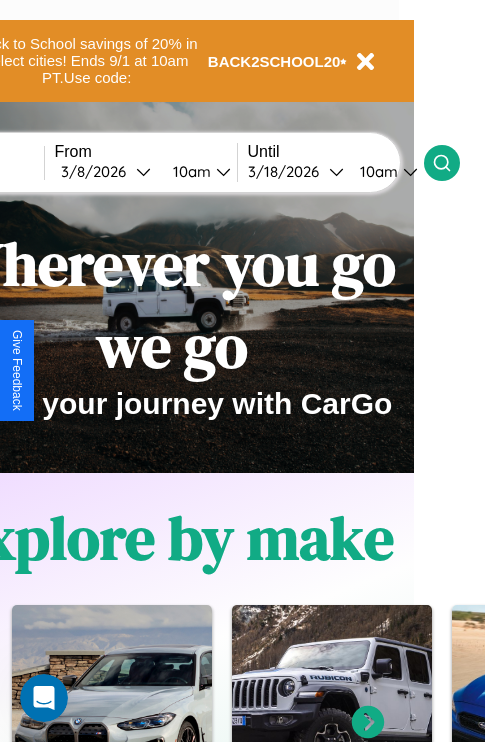 click 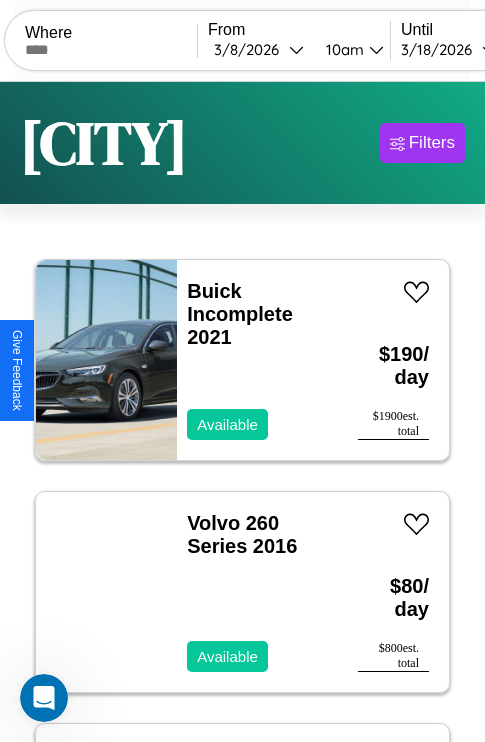 scroll, scrollTop: 79, scrollLeft: 0, axis: vertical 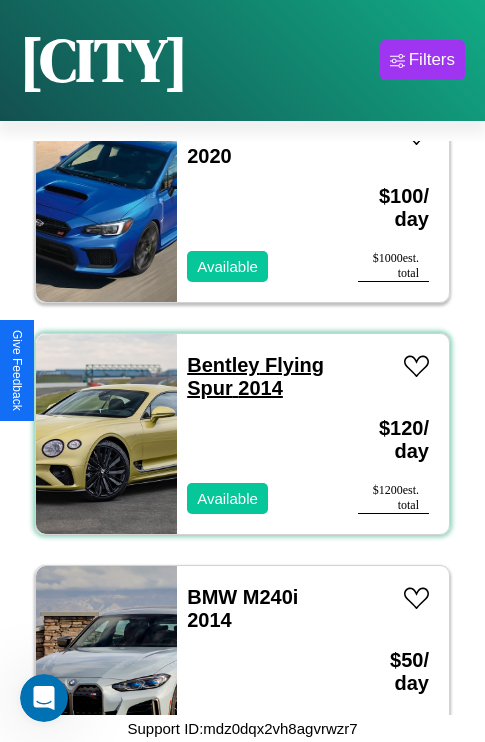 click on "Bentley   Flying Spur   2014" at bounding box center (255, 376) 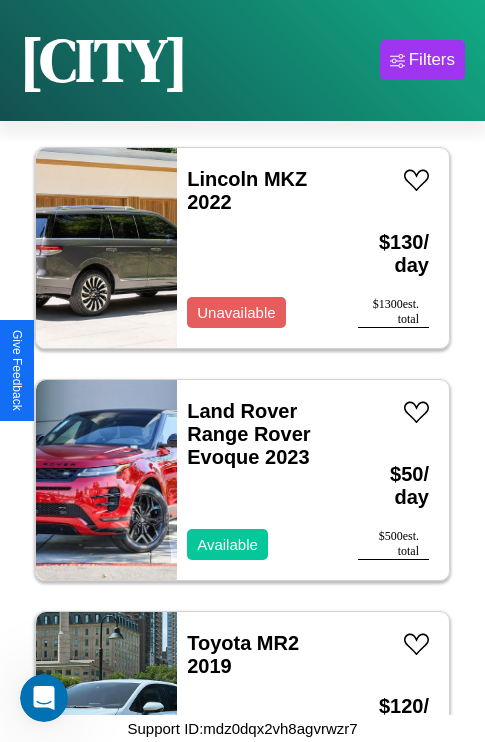 scroll, scrollTop: 6803, scrollLeft: 0, axis: vertical 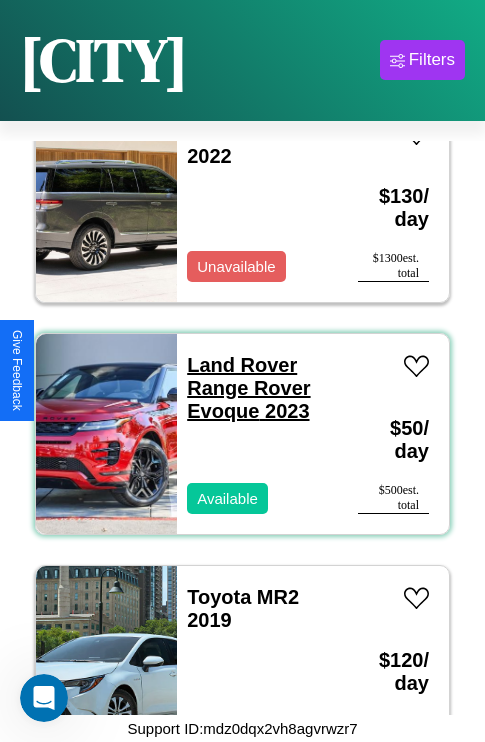 click on "Land Rover   Range Rover Evoque   2023" at bounding box center (248, 388) 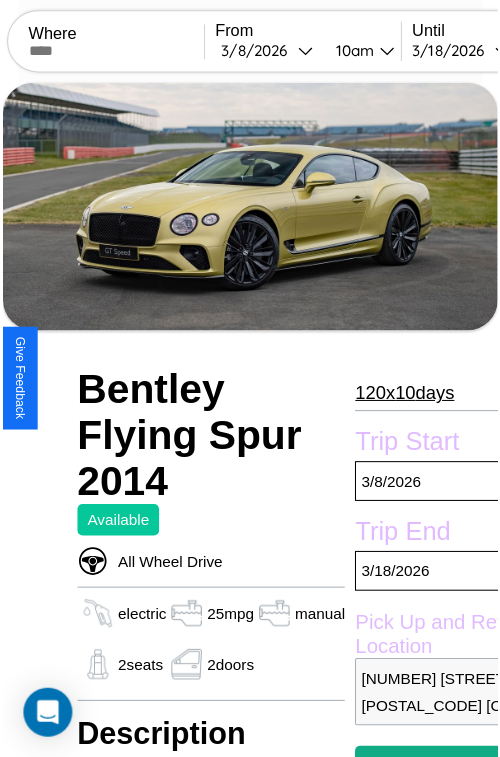 scroll, scrollTop: 100, scrollLeft: 80, axis: both 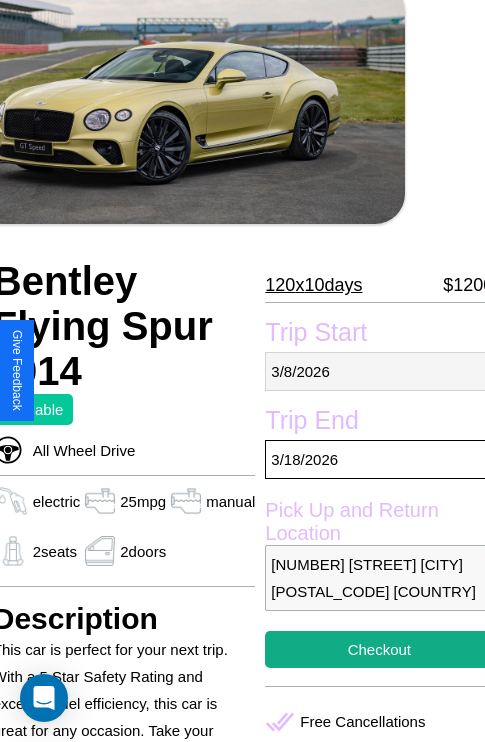 click on "3 / 8 / 2026" at bounding box center (379, 371) 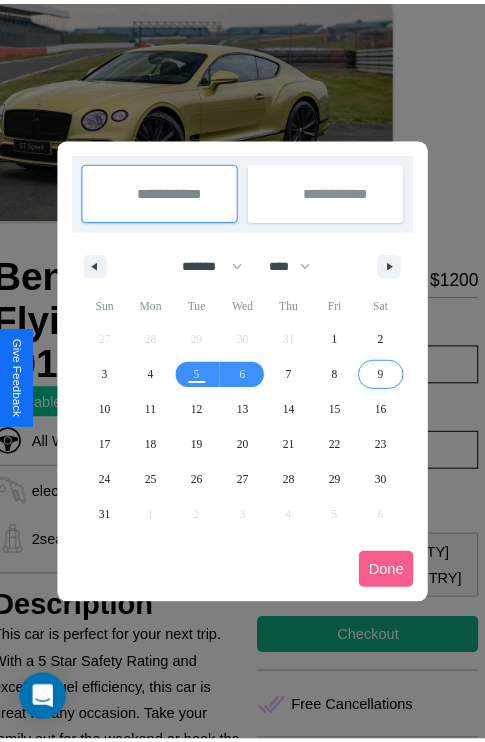 scroll, scrollTop: 0, scrollLeft: 80, axis: horizontal 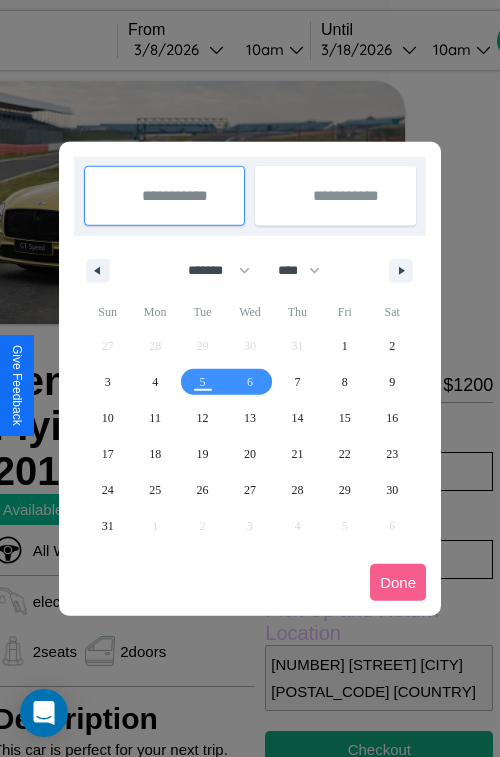 click at bounding box center [250, 378] 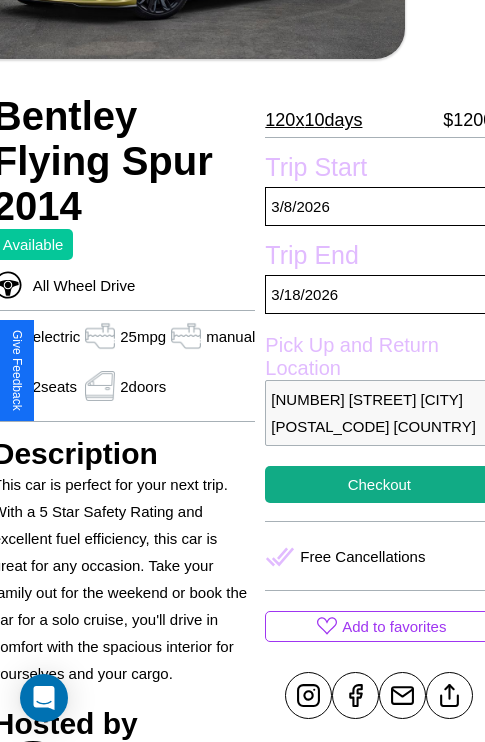 scroll, scrollTop: 307, scrollLeft: 80, axis: both 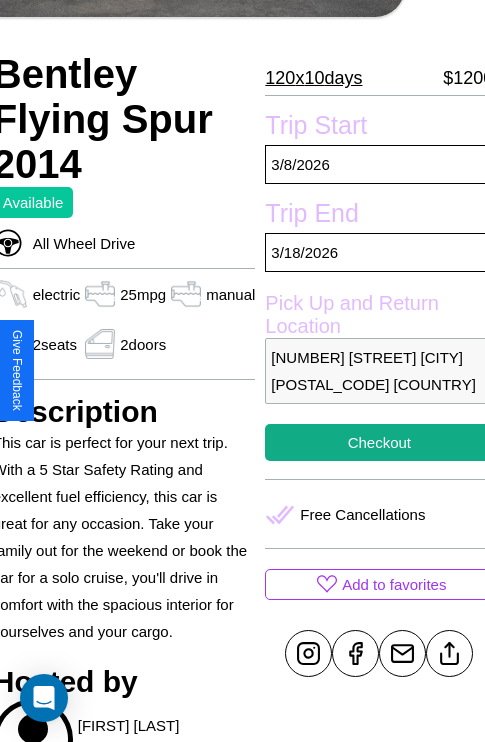 click on "3353 Chestnut Street  Stockholm  68082 Sweden" at bounding box center [379, 371] 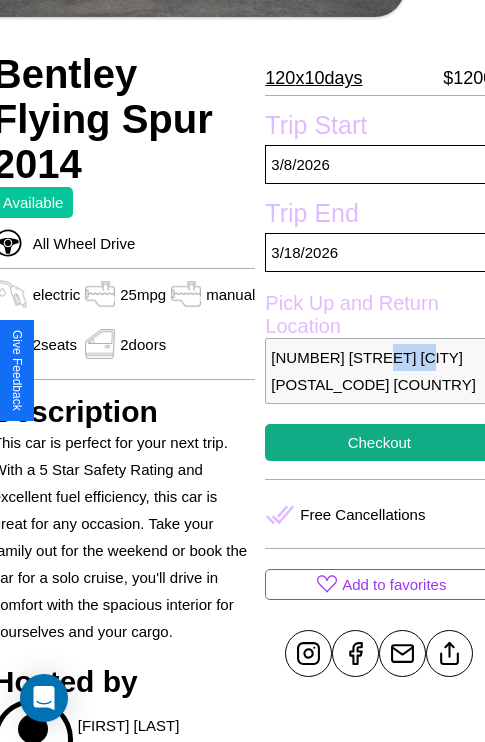 click on "3353 Chestnut Street  Stockholm  68082 Sweden" at bounding box center (379, 371) 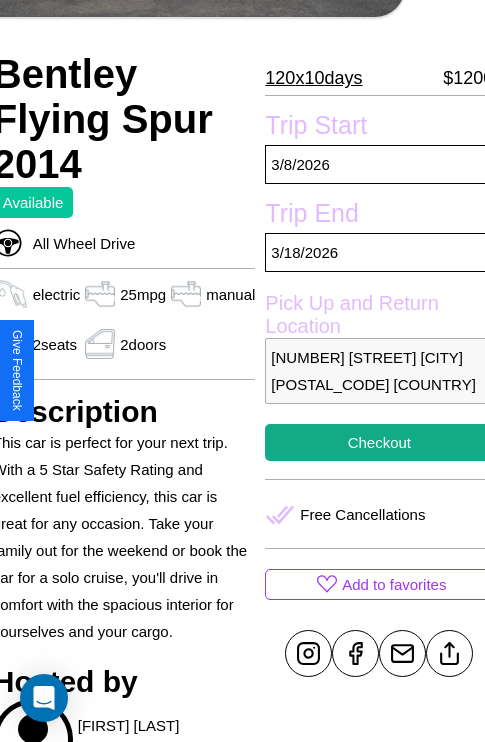 click on "3353 Chestnut Street  Stockholm  68082 Sweden" at bounding box center [379, 371] 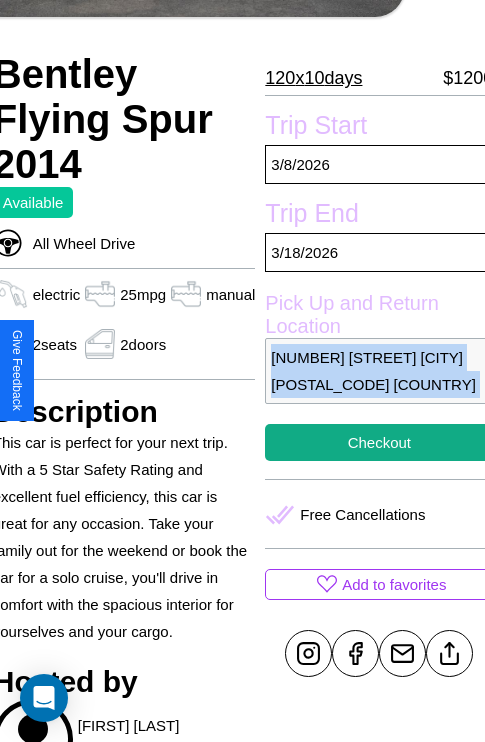 click on "3353 Chestnut Street  Stockholm  68082 Sweden" at bounding box center [379, 371] 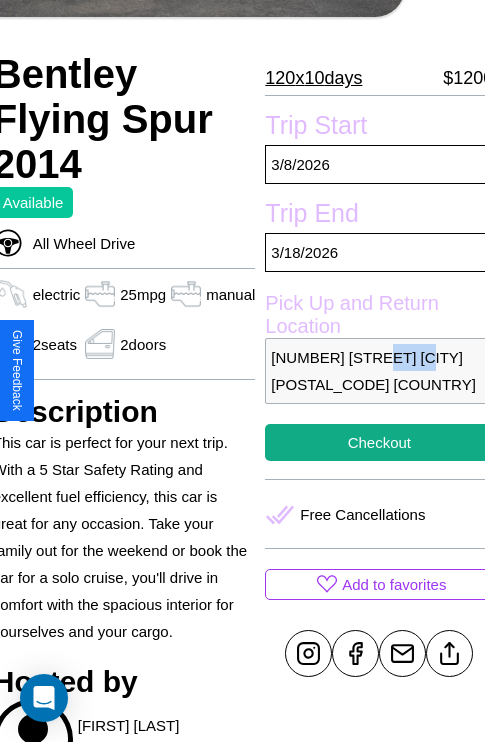 click on "3353 Chestnut Street  Stockholm  68082 Sweden" at bounding box center [379, 371] 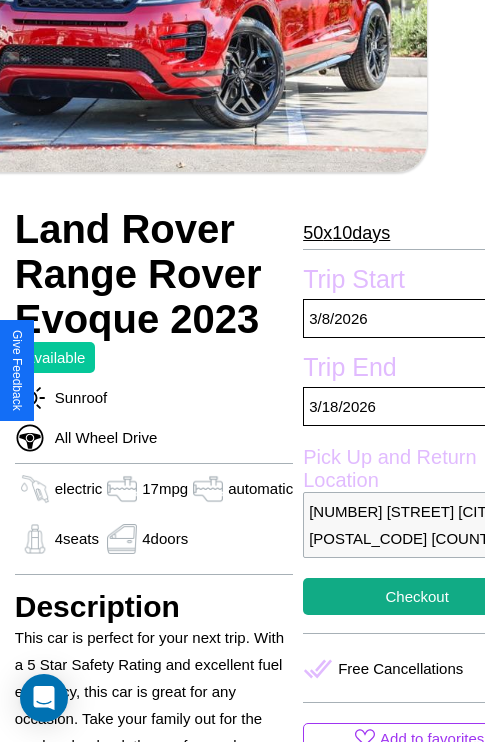 scroll, scrollTop: 387, scrollLeft: 96, axis: both 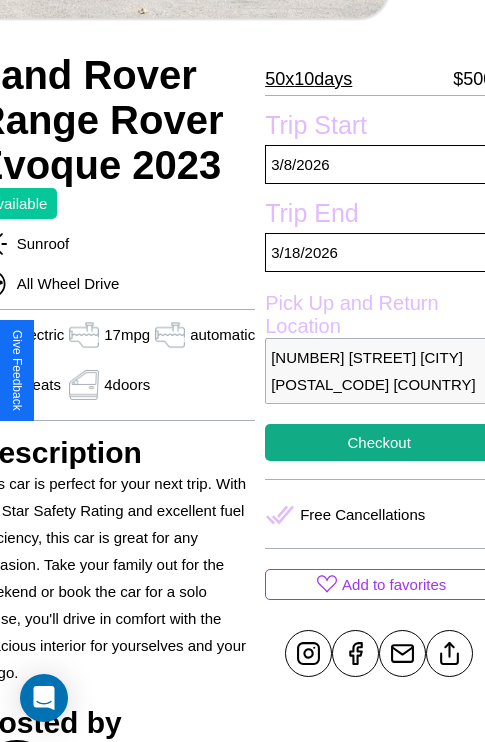 click on "[NUMBER] [STREET] [CITY] [POSTAL_CODE] [COUNTRY]" at bounding box center [379, 371] 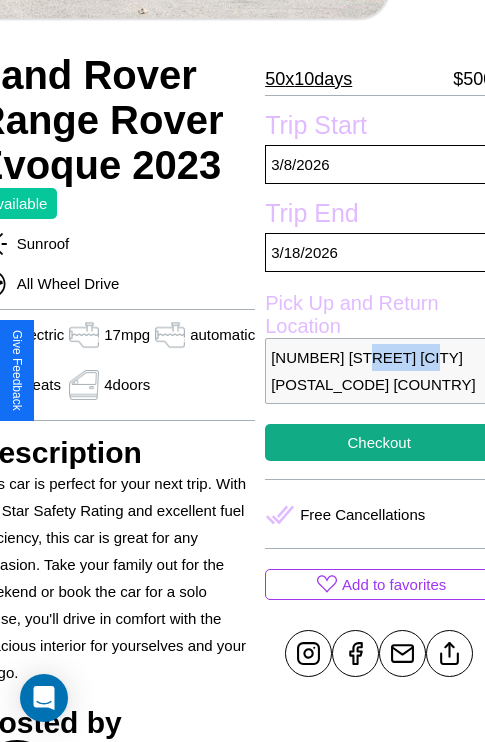 click on "[NUMBER] [STREET] [CITY] [POSTAL_CODE] [COUNTRY]" at bounding box center (379, 371) 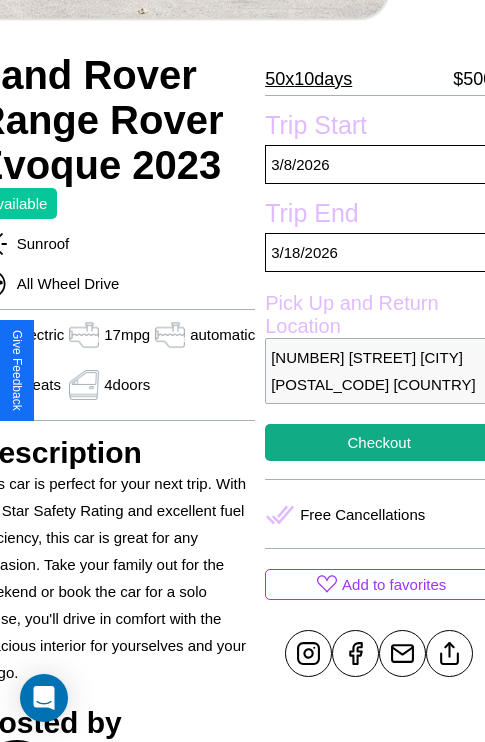 click on "[NUMBER] [STREET] [CITY] [POSTAL_CODE] [COUNTRY]" at bounding box center (379, 371) 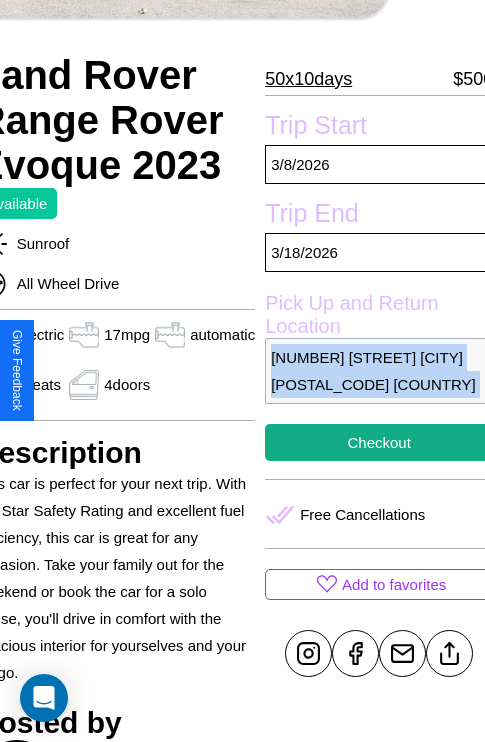 click on "[NUMBER] [STREET] [CITY] [POSTAL_CODE] [COUNTRY]" at bounding box center [379, 371] 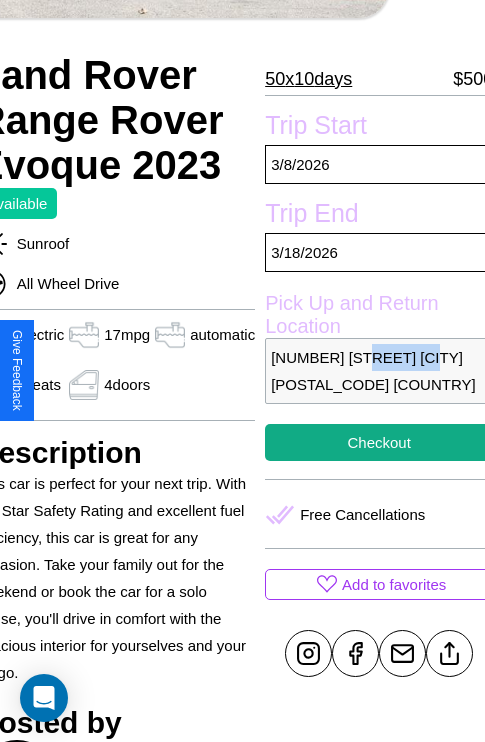 click on "4505 Sunset Boulevard  Stockholm  95281 Sweden" at bounding box center (379, 371) 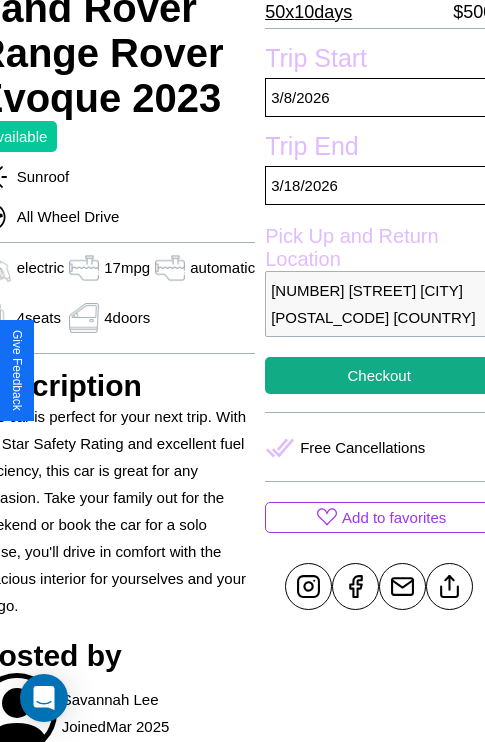 scroll, scrollTop: 458, scrollLeft: 96, axis: both 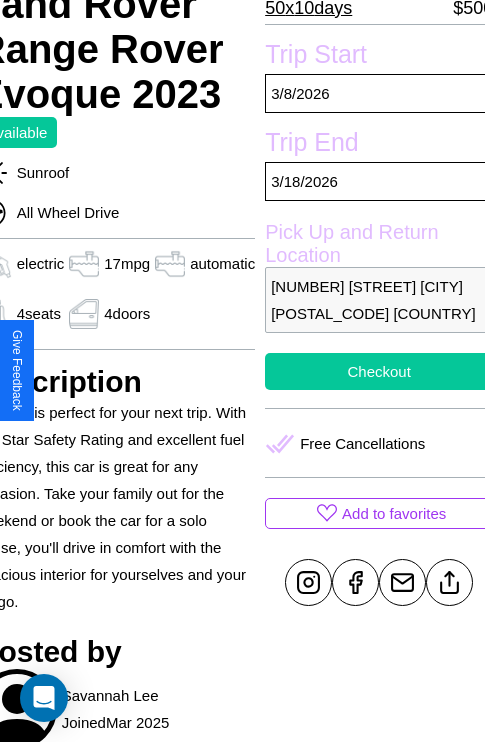 click on "Checkout" at bounding box center (379, 371) 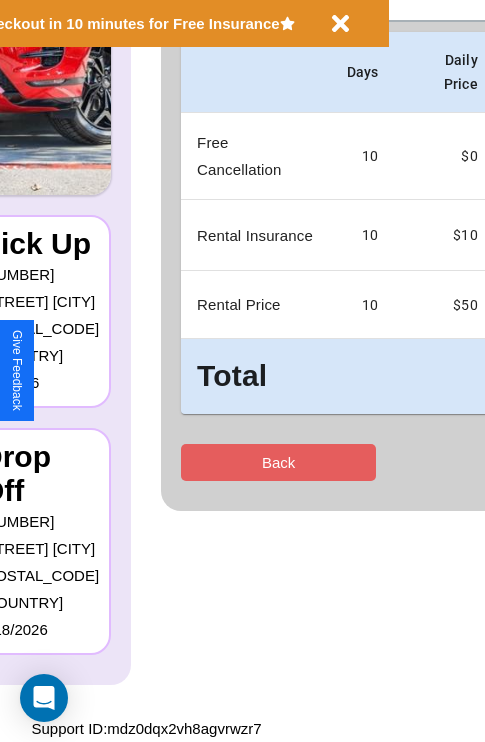 scroll, scrollTop: 0, scrollLeft: 0, axis: both 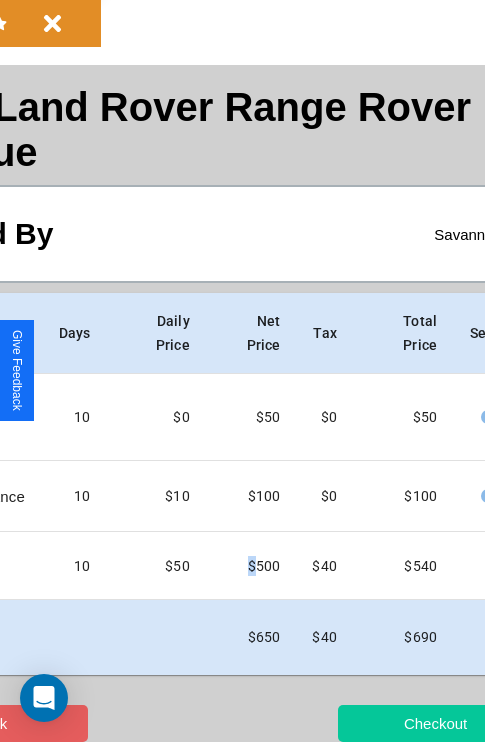 click on "Checkout" at bounding box center [435, 723] 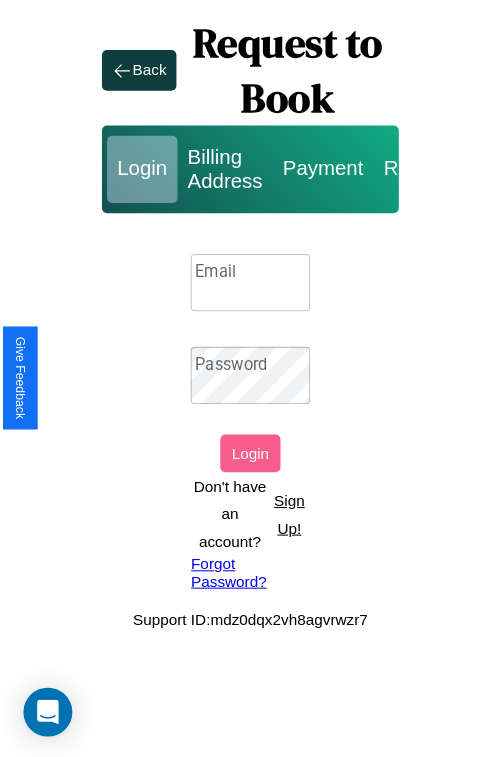 scroll, scrollTop: 0, scrollLeft: 0, axis: both 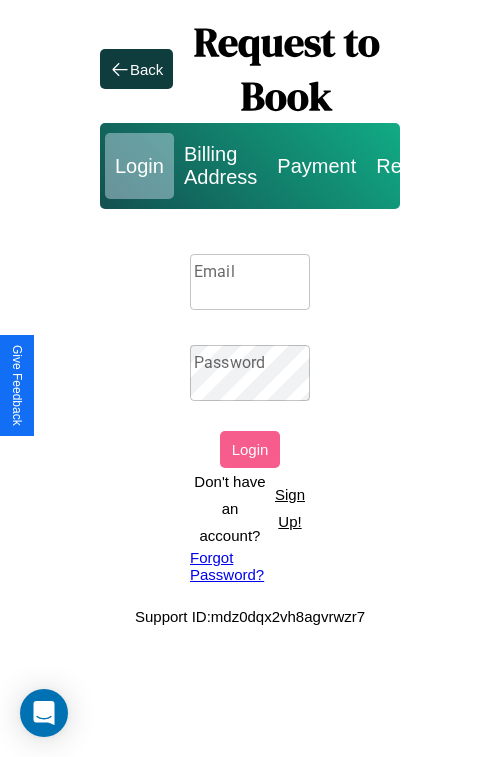 click on "Email" at bounding box center (250, 282) 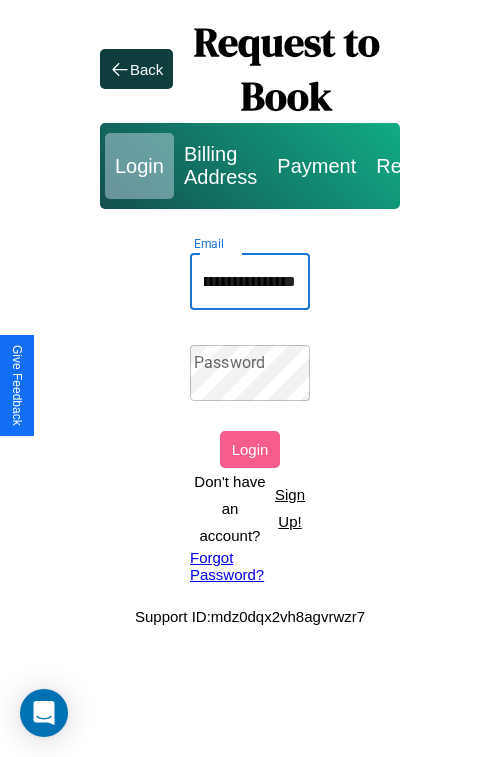 scroll, scrollTop: 0, scrollLeft: 103, axis: horizontal 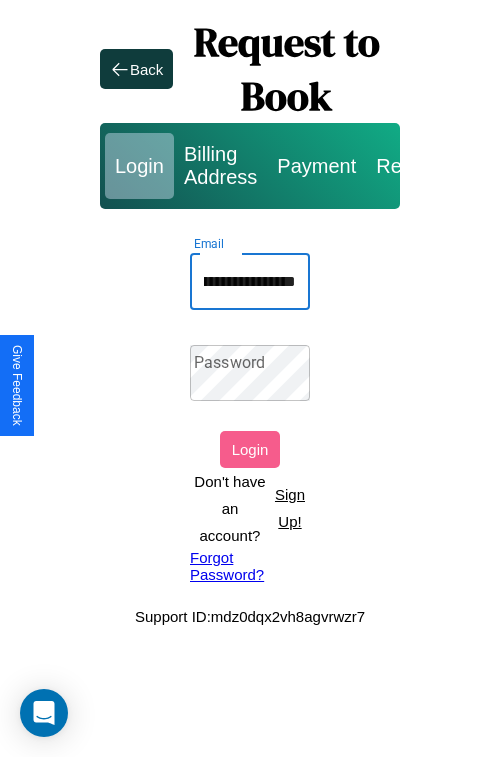 type on "**********" 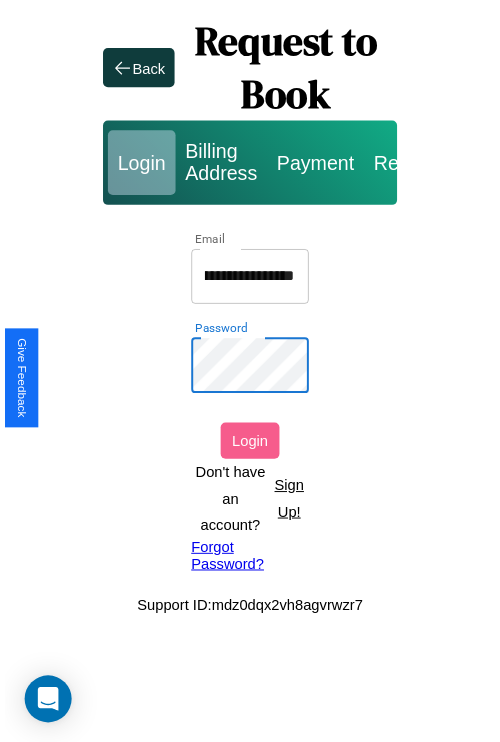 scroll, scrollTop: 0, scrollLeft: 0, axis: both 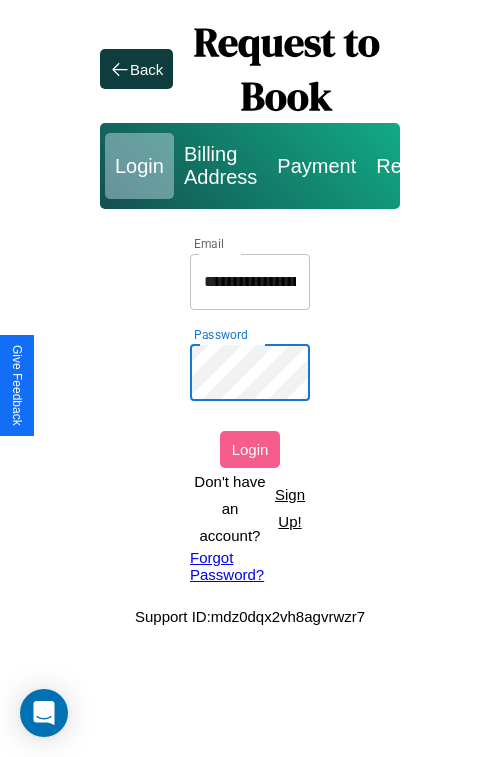 click on "Login" at bounding box center (250, 449) 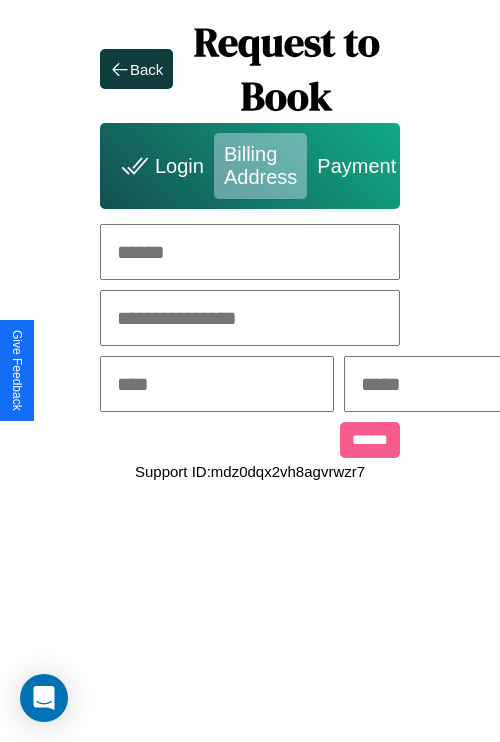 click at bounding box center [250, 252] 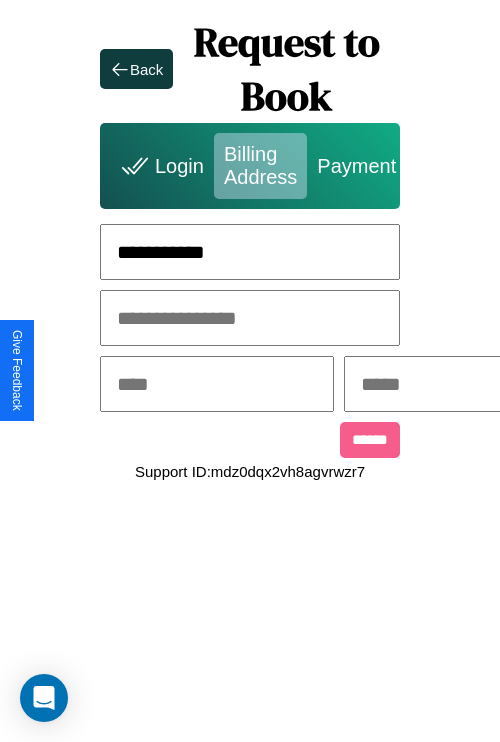 type on "**********" 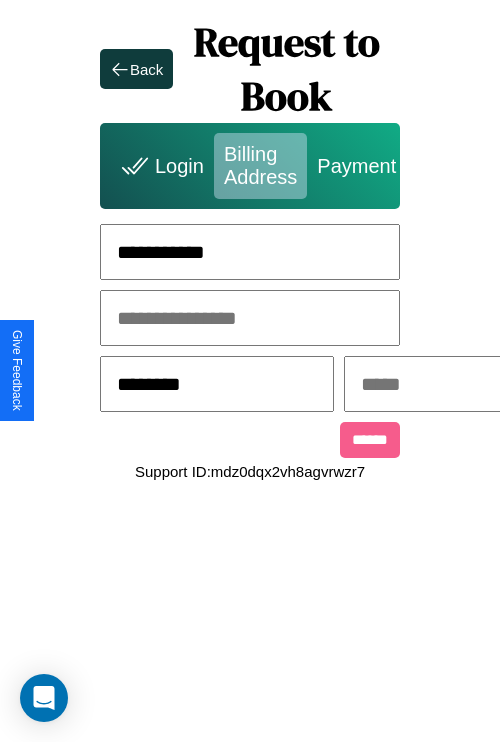 type on "********" 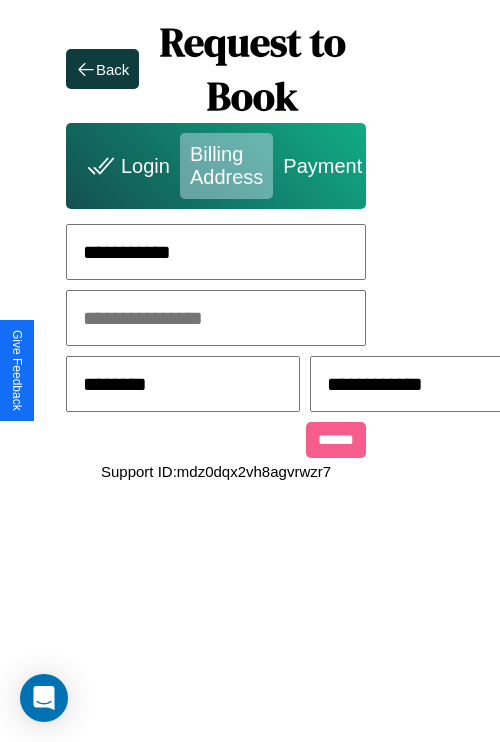 scroll, scrollTop: 0, scrollLeft: 517, axis: horizontal 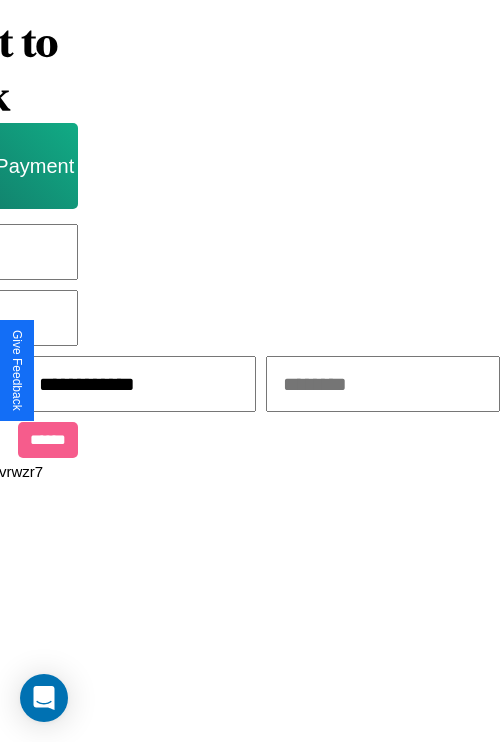 type on "**********" 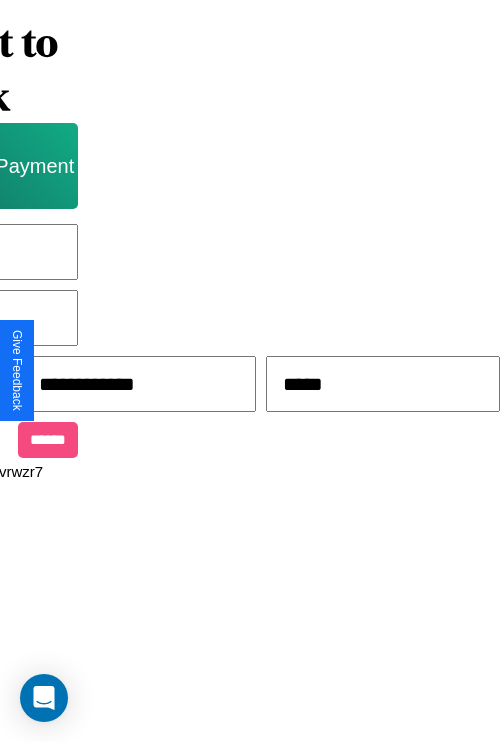 type on "*****" 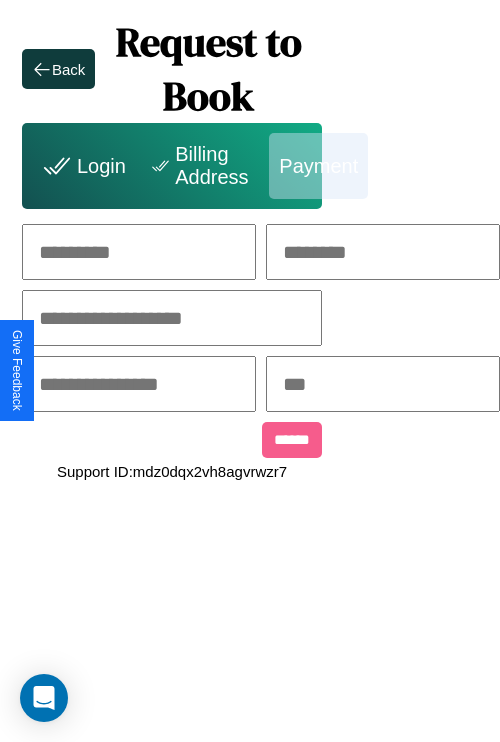 scroll, scrollTop: 0, scrollLeft: 208, axis: horizontal 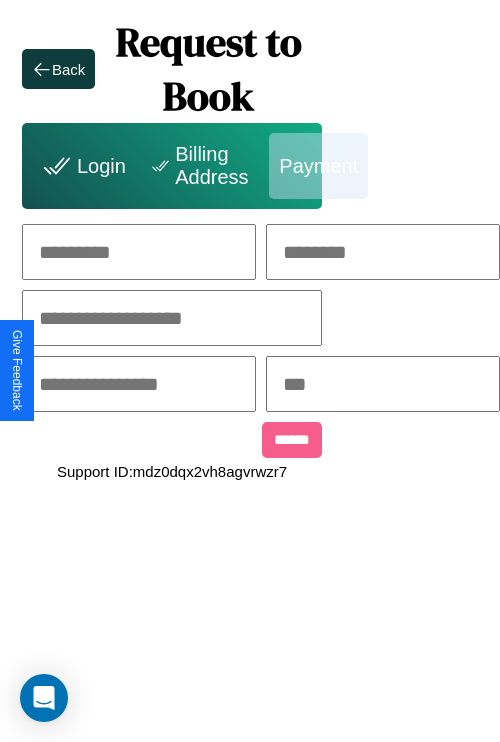 click at bounding box center [139, 252] 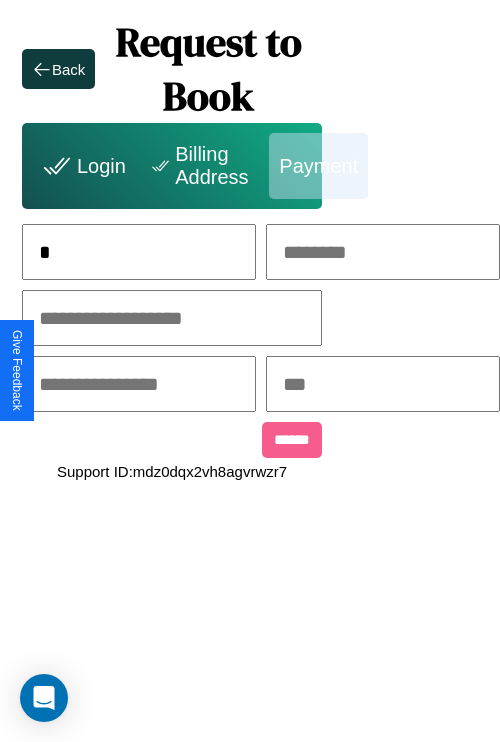 scroll, scrollTop: 0, scrollLeft: 130, axis: horizontal 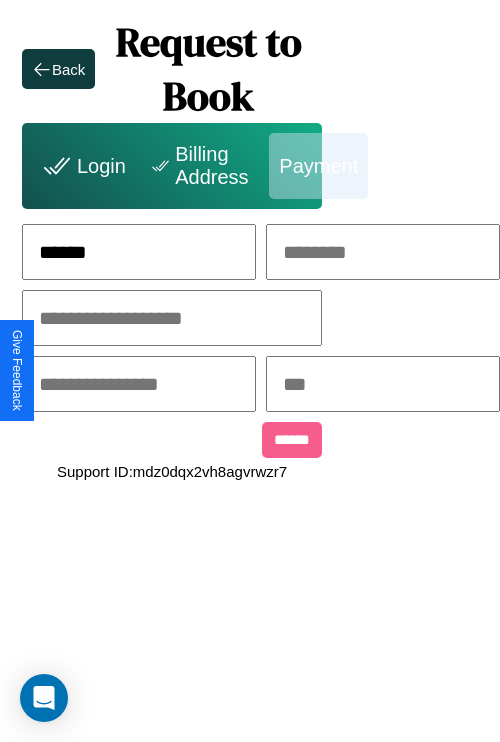 type on "******" 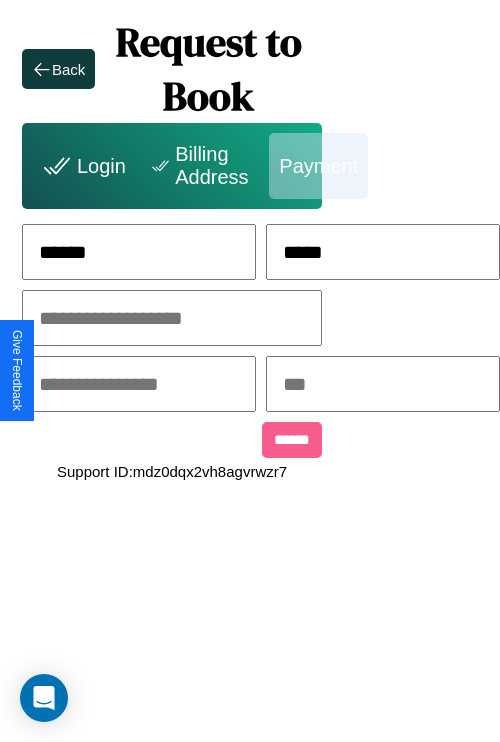 type on "*****" 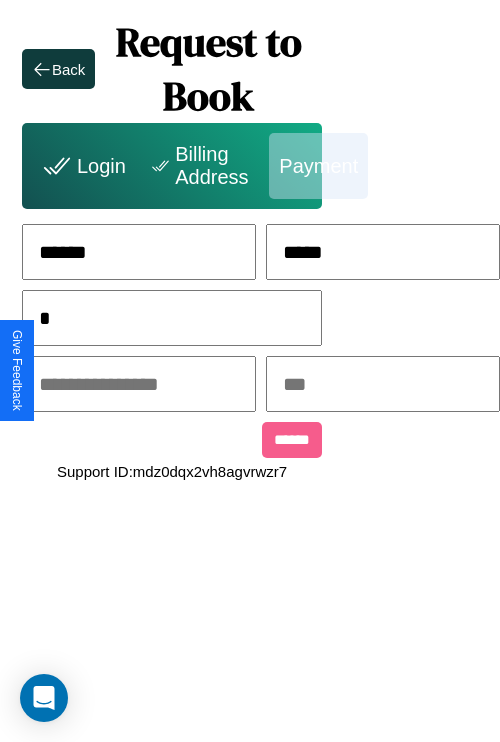 scroll, scrollTop: 0, scrollLeft: 128, axis: horizontal 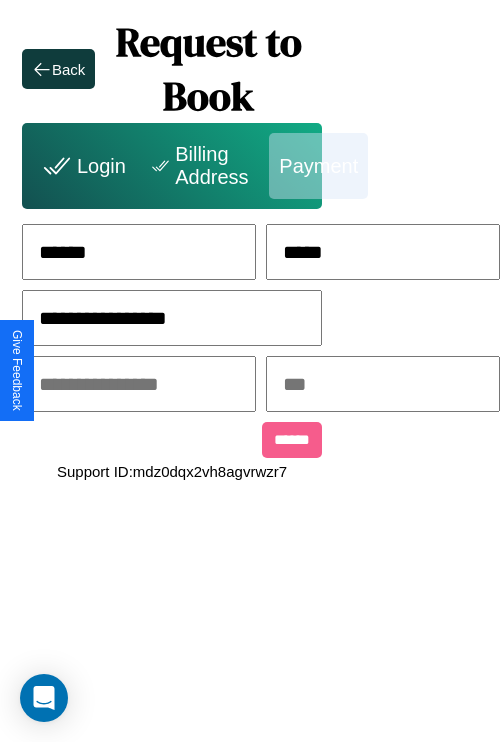 type on "**********" 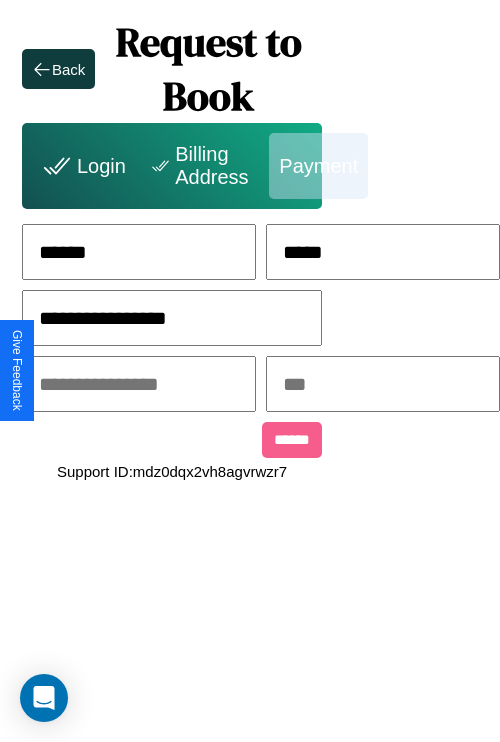 click at bounding box center [139, 384] 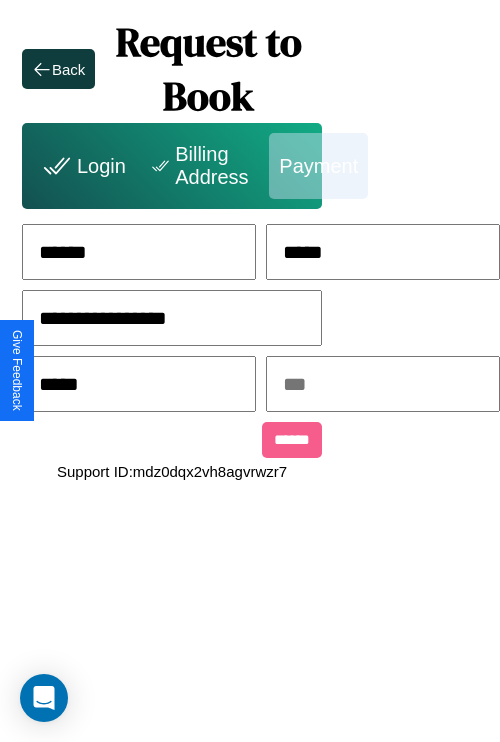 type on "*****" 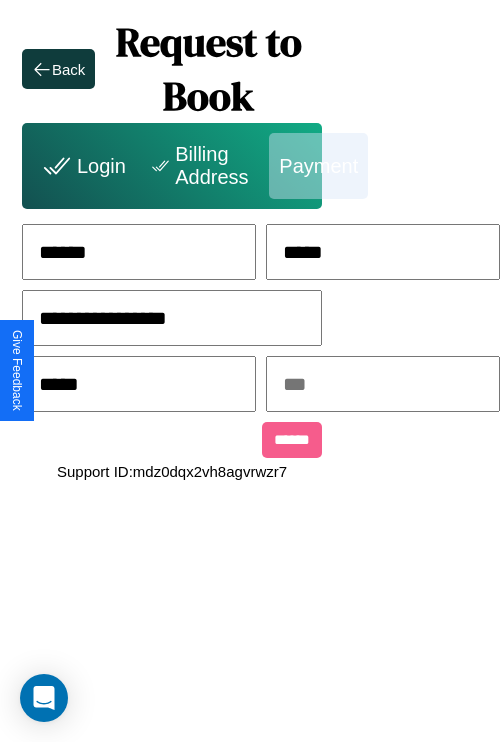 click at bounding box center [383, 384] 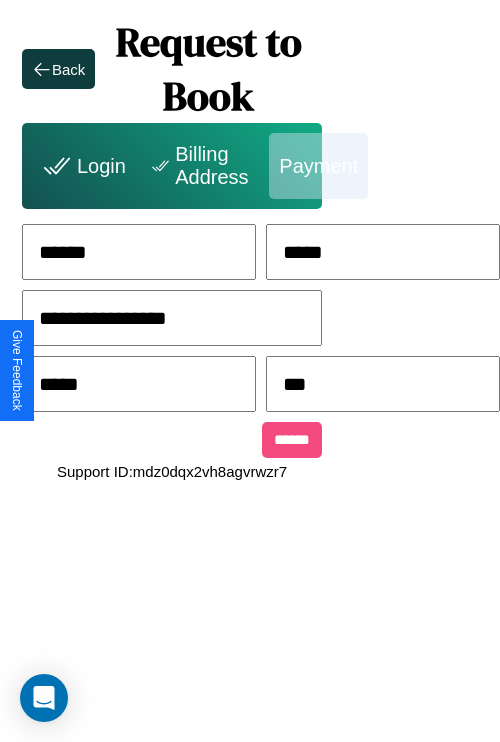 type on "***" 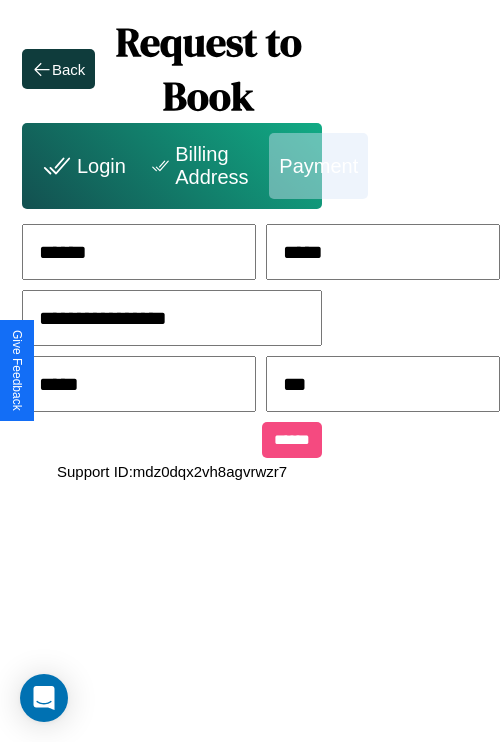 click on "******" at bounding box center [292, 440] 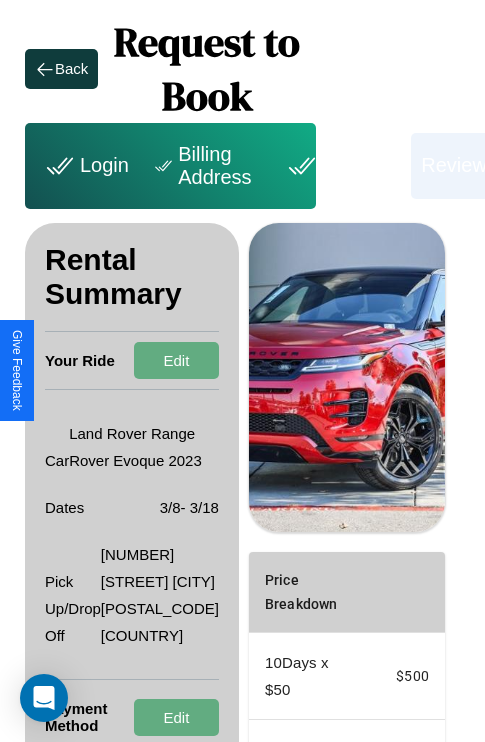 scroll, scrollTop: 382, scrollLeft: 72, axis: both 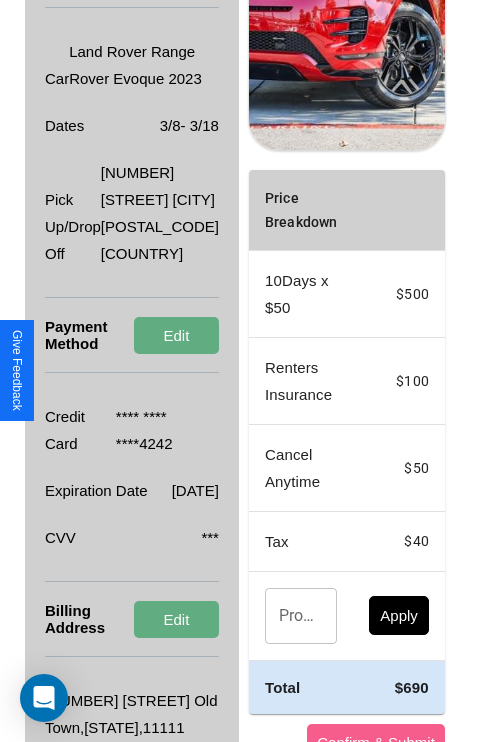 click on "Promo Code" at bounding box center (290, 616) 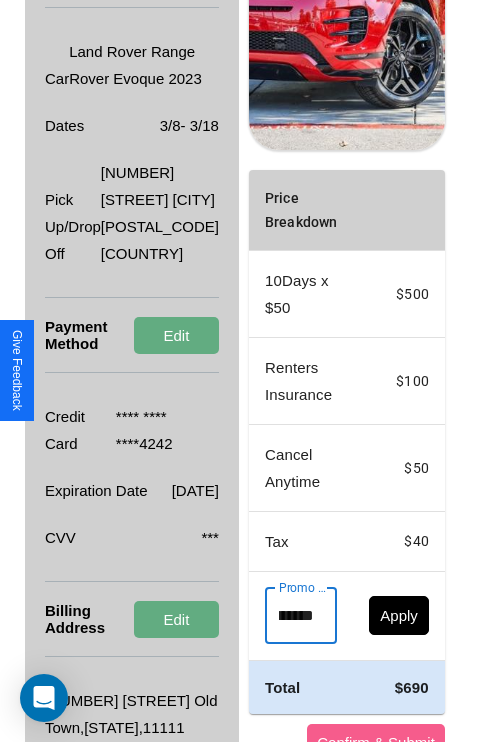 scroll, scrollTop: 0, scrollLeft: 71, axis: horizontal 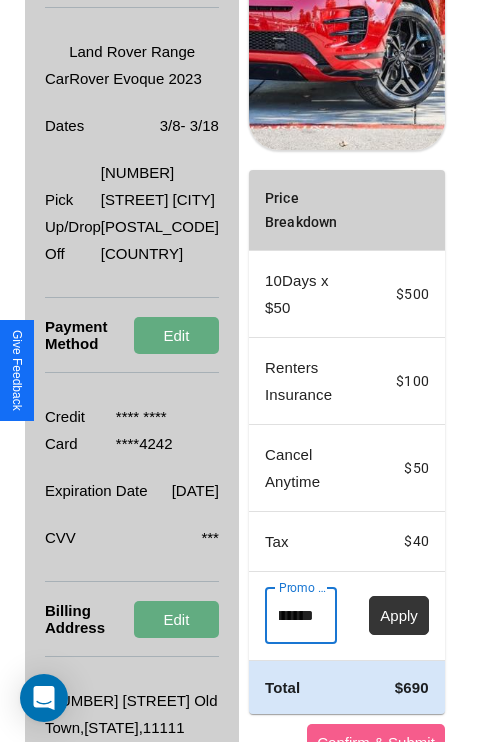 type on "**********" 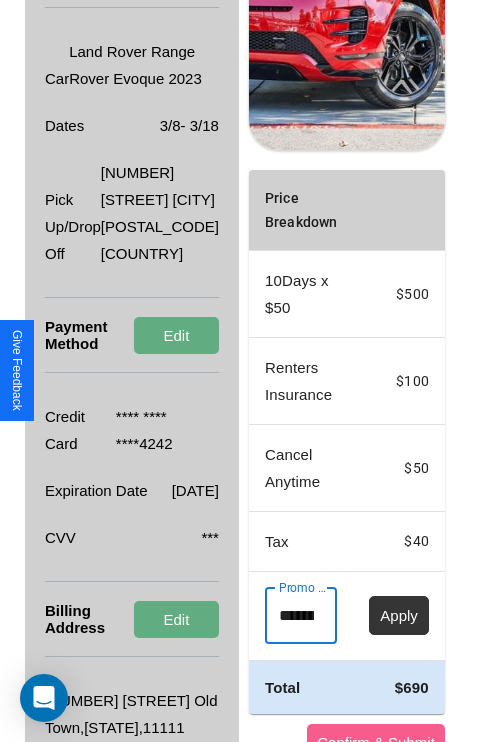click on "Apply" at bounding box center [399, 615] 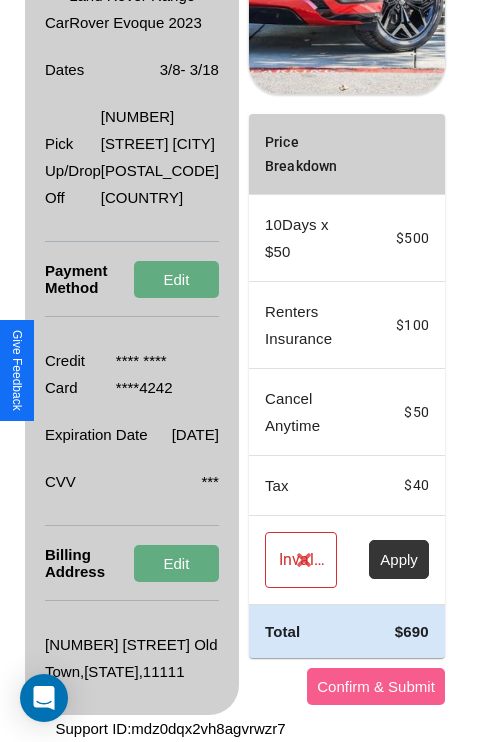 scroll, scrollTop: 536, scrollLeft: 72, axis: both 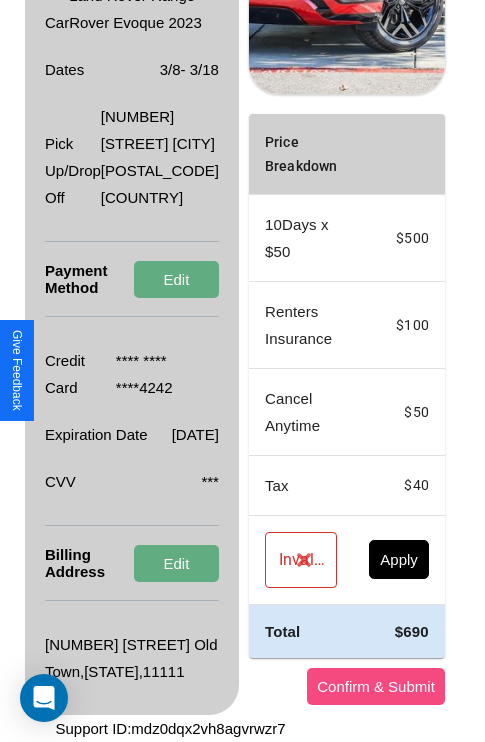 click on "Confirm & Submit" at bounding box center (376, 686) 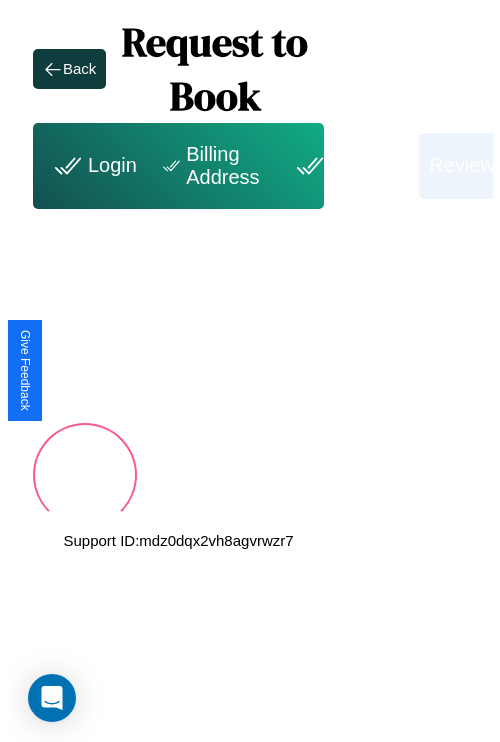 scroll, scrollTop: 0, scrollLeft: 72, axis: horizontal 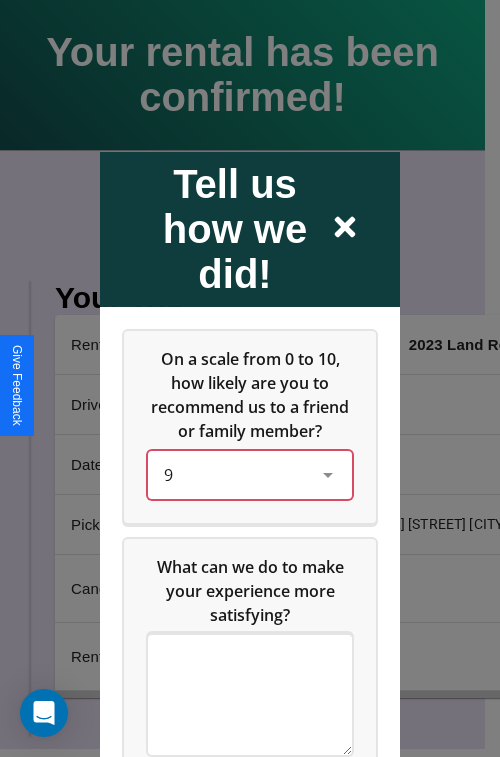 click on "9" at bounding box center [234, 474] 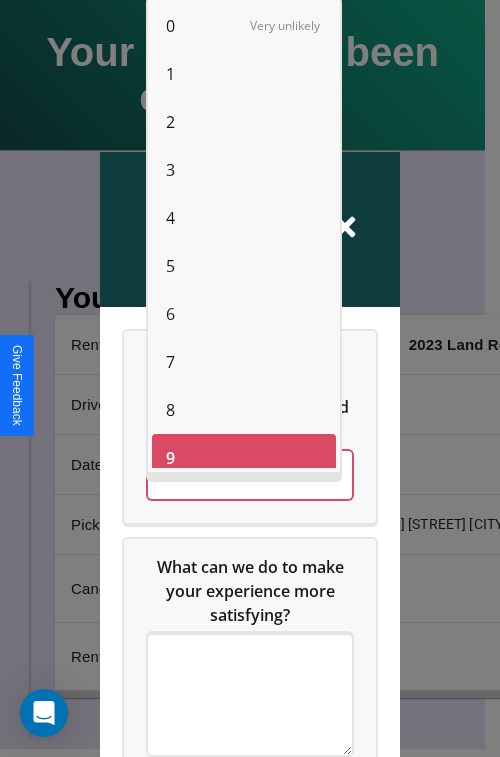 scroll, scrollTop: 14, scrollLeft: 0, axis: vertical 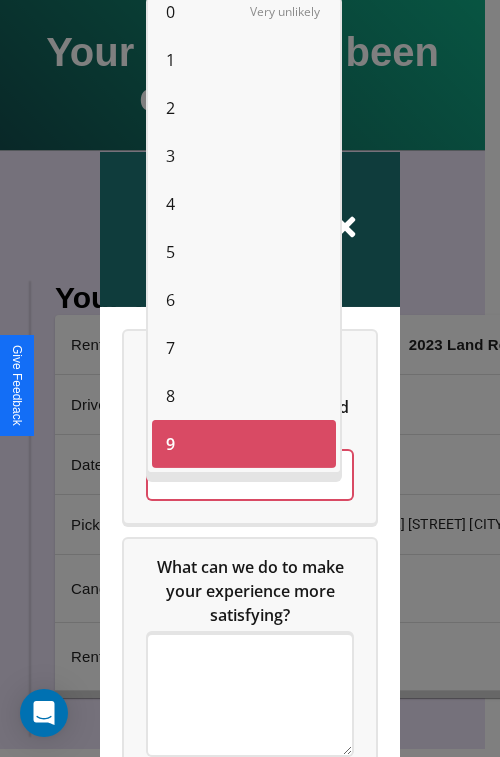 click on "7" at bounding box center [170, 348] 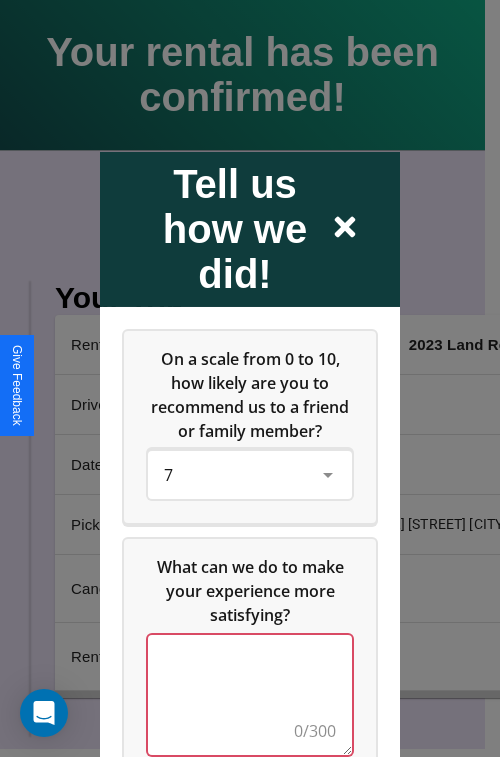click at bounding box center (250, 694) 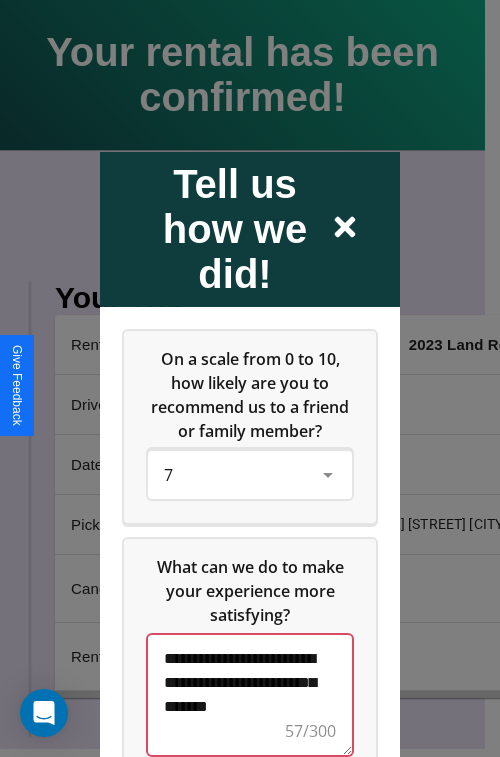 scroll, scrollTop: 5, scrollLeft: 0, axis: vertical 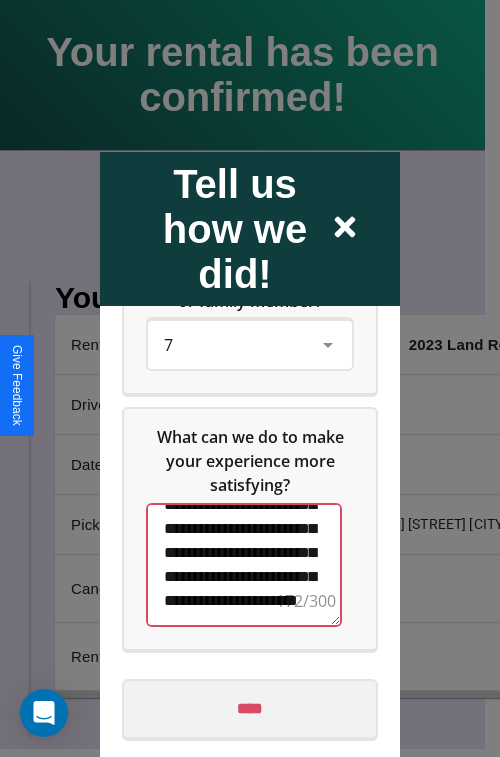 type on "**********" 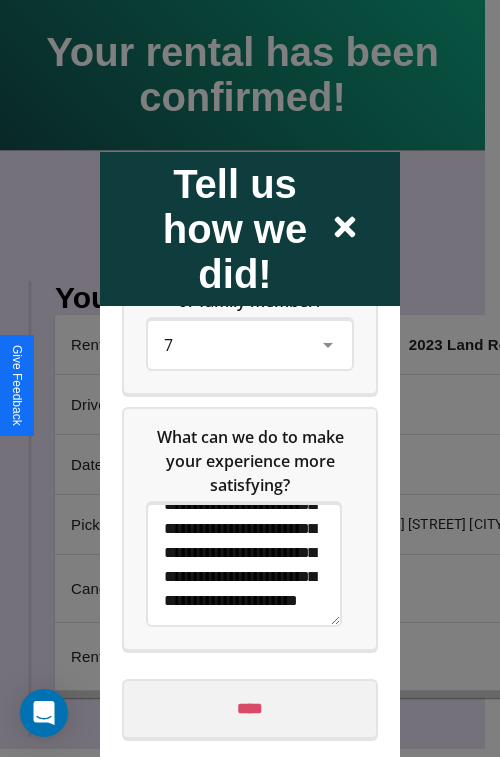 click on "****" at bounding box center (250, 708) 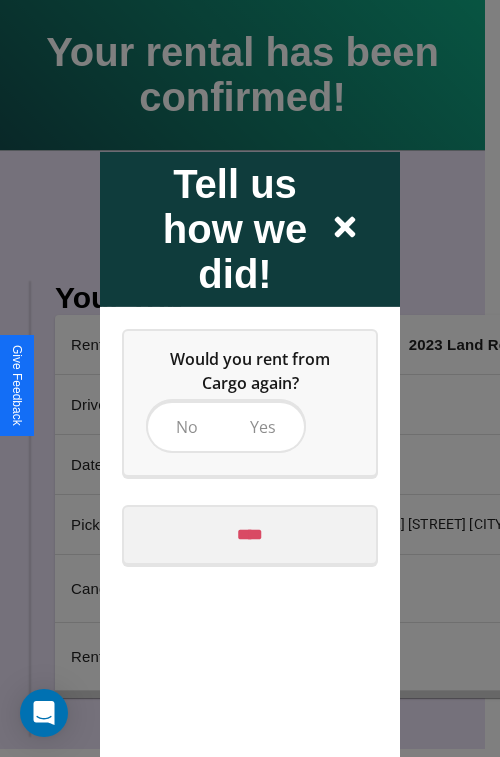 scroll, scrollTop: 0, scrollLeft: 0, axis: both 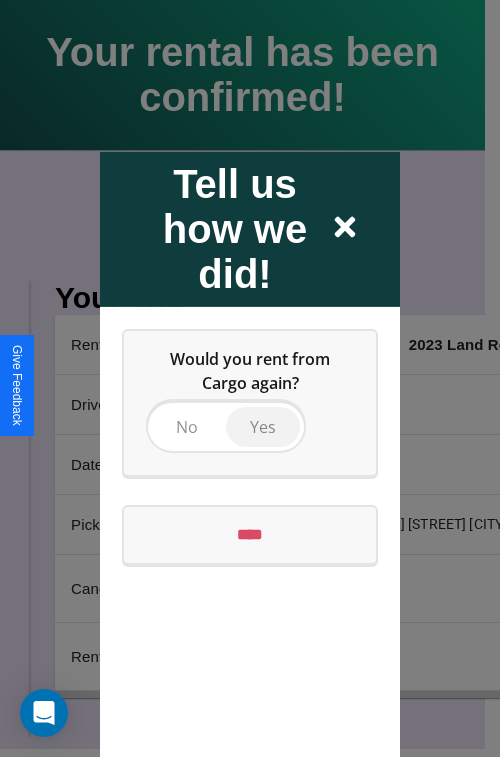 click on "Yes" at bounding box center (263, 426) 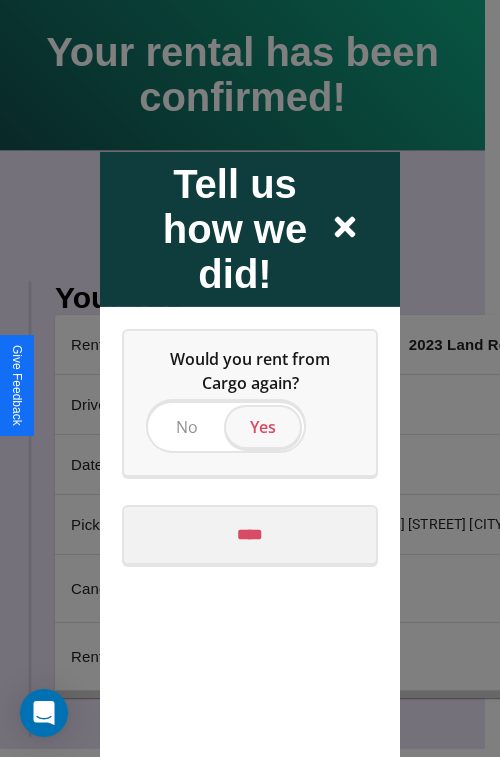 click on "****" at bounding box center [250, 534] 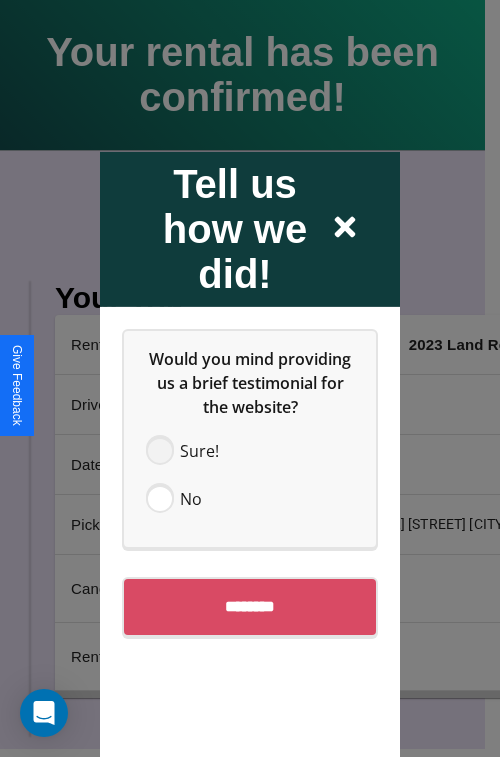 click at bounding box center [160, 450] 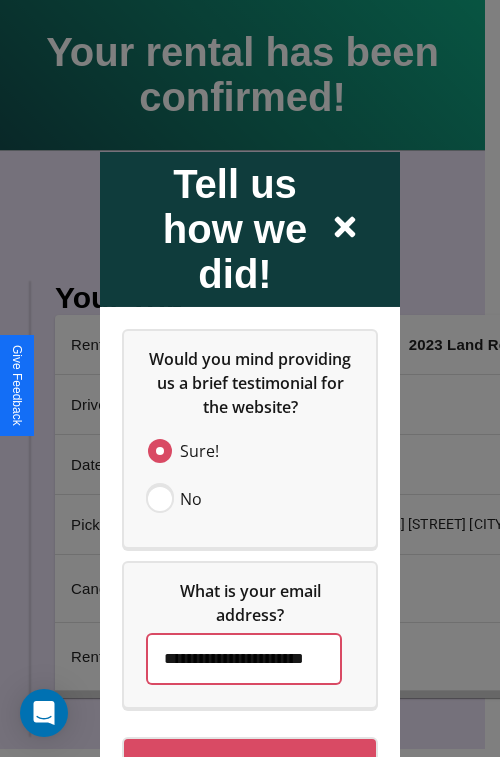 scroll, scrollTop: 0, scrollLeft: 37, axis: horizontal 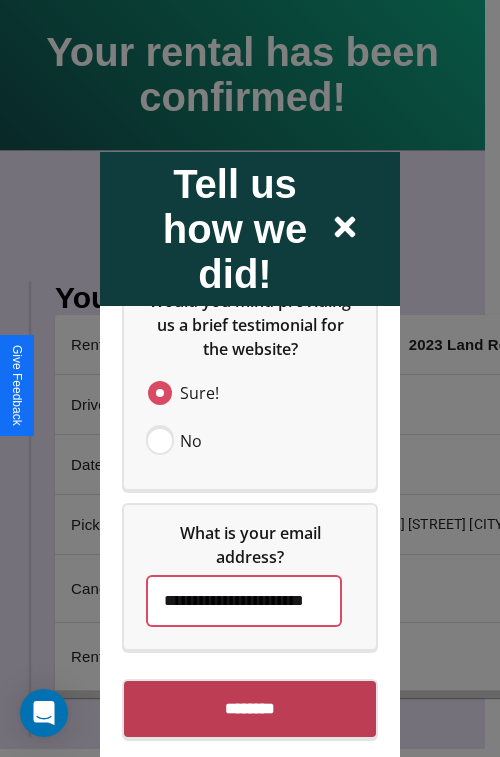 type on "**********" 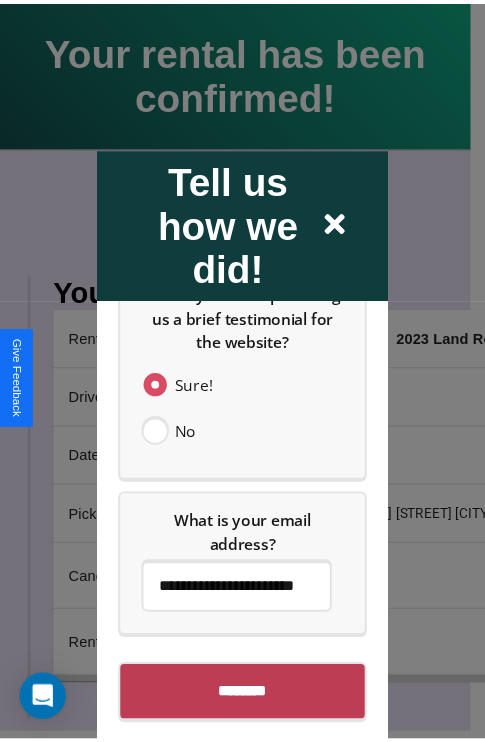 scroll, scrollTop: 0, scrollLeft: 0, axis: both 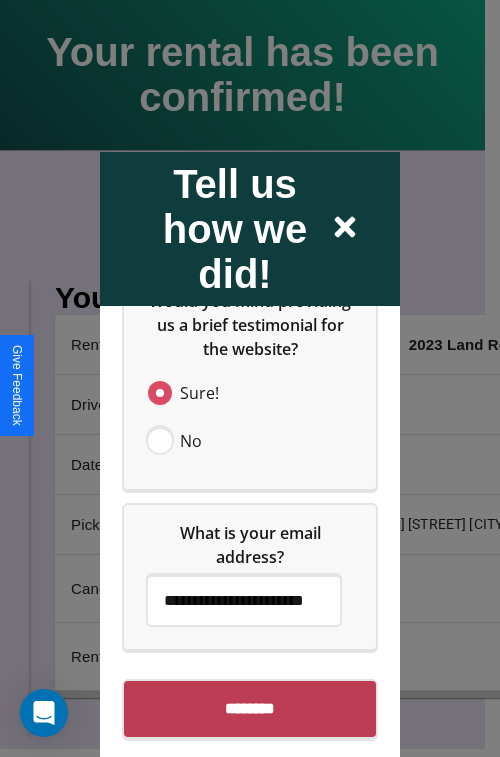click on "********" at bounding box center [250, 708] 